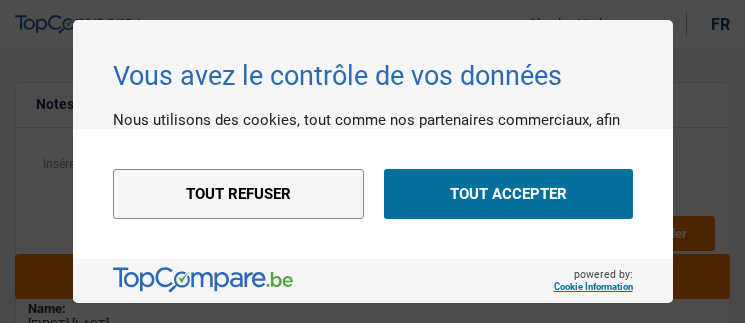 select on "refinancing" 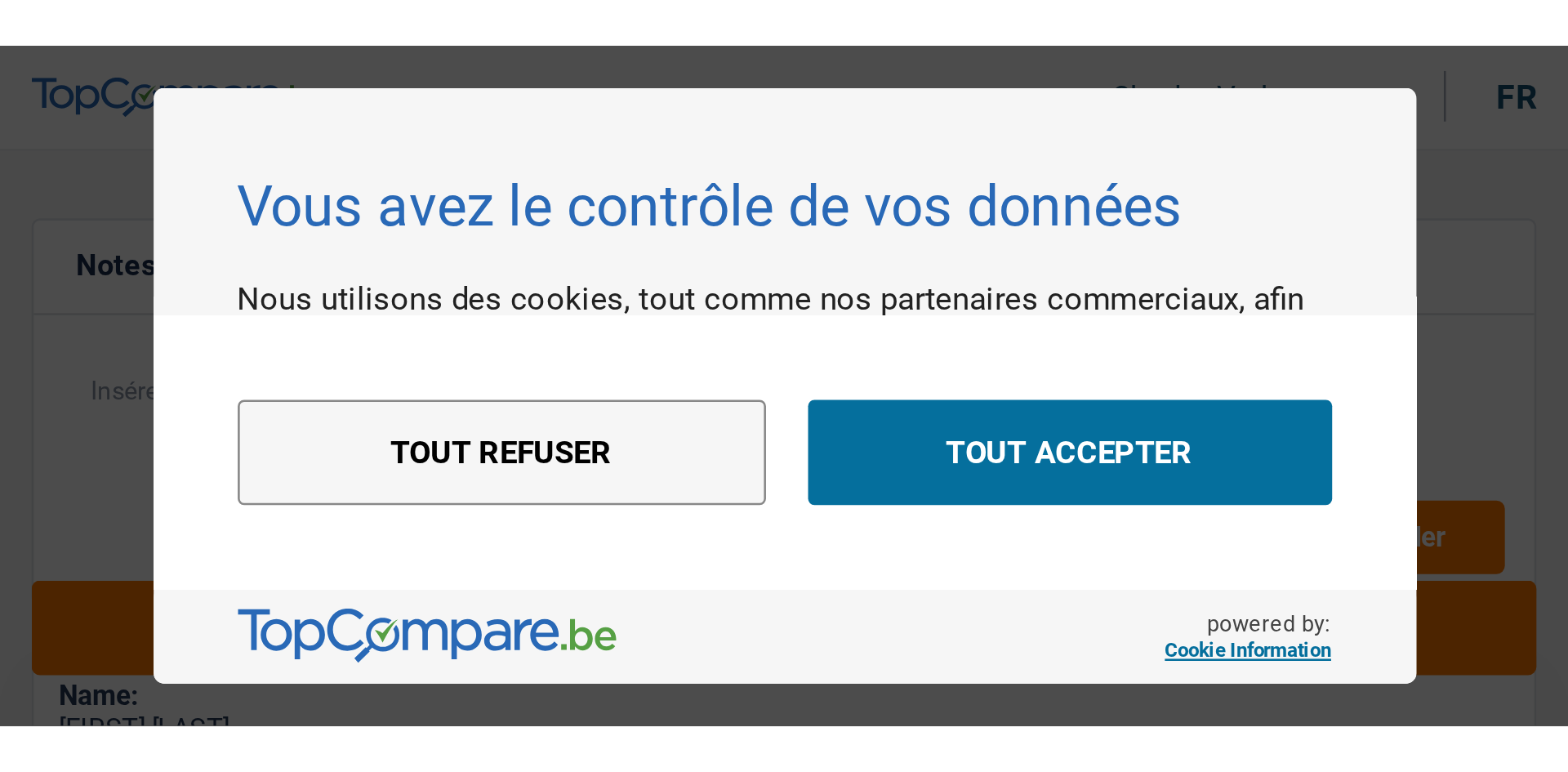 scroll, scrollTop: 0, scrollLeft: 0, axis: both 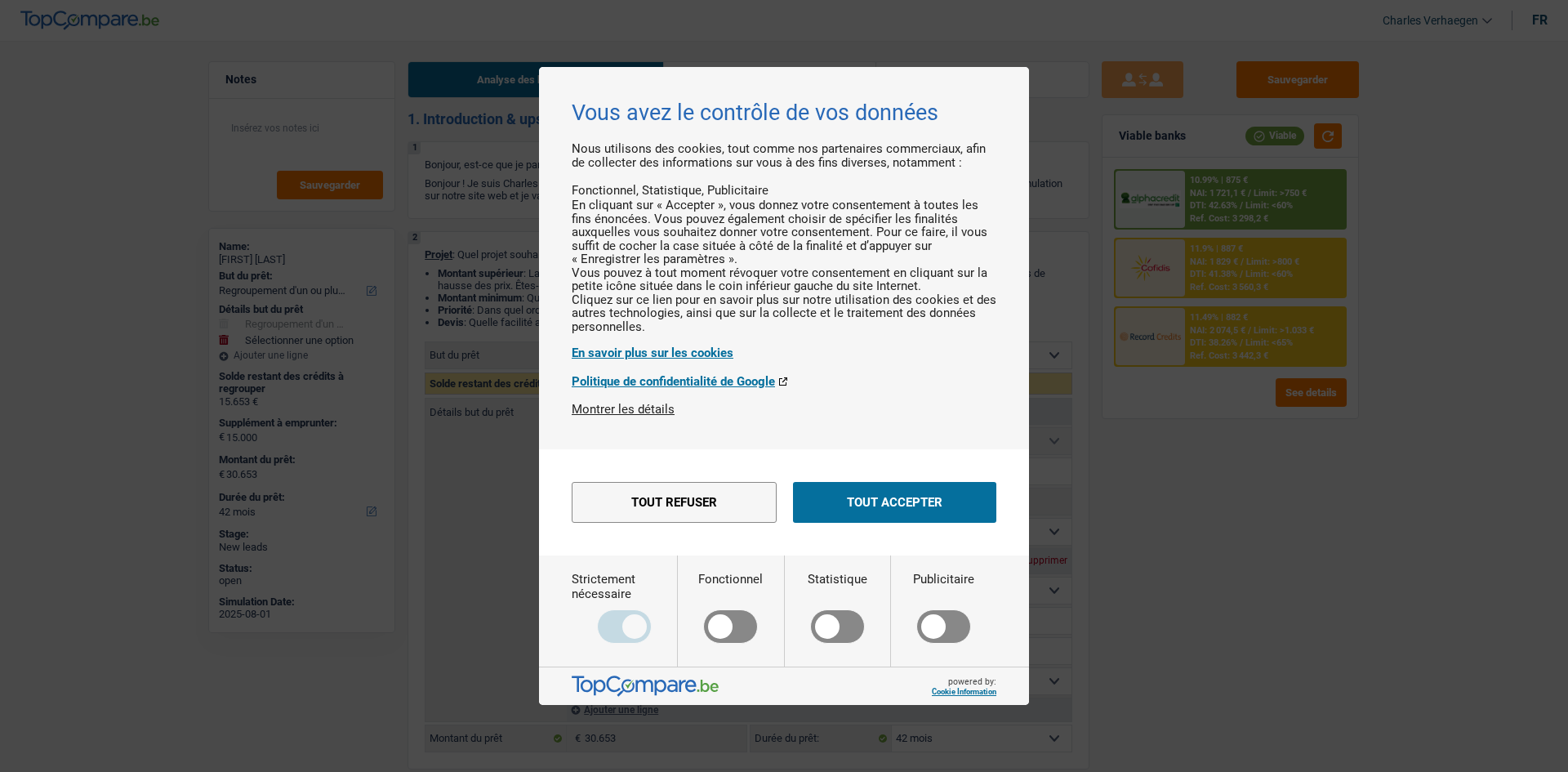 drag, startPoint x: 912, startPoint y: 524, endPoint x: 1567, endPoint y: 409, distance: 665.0188 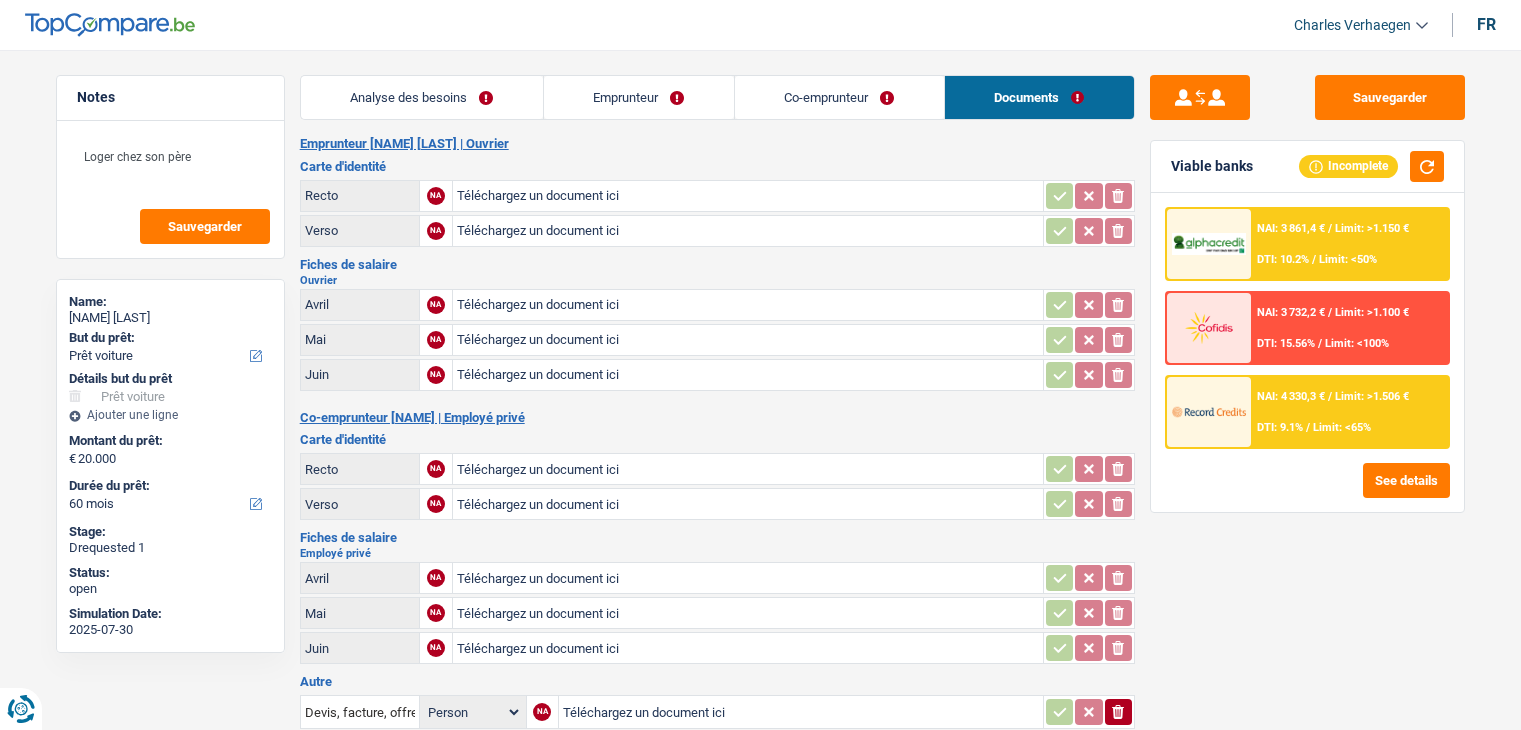 select on "car" 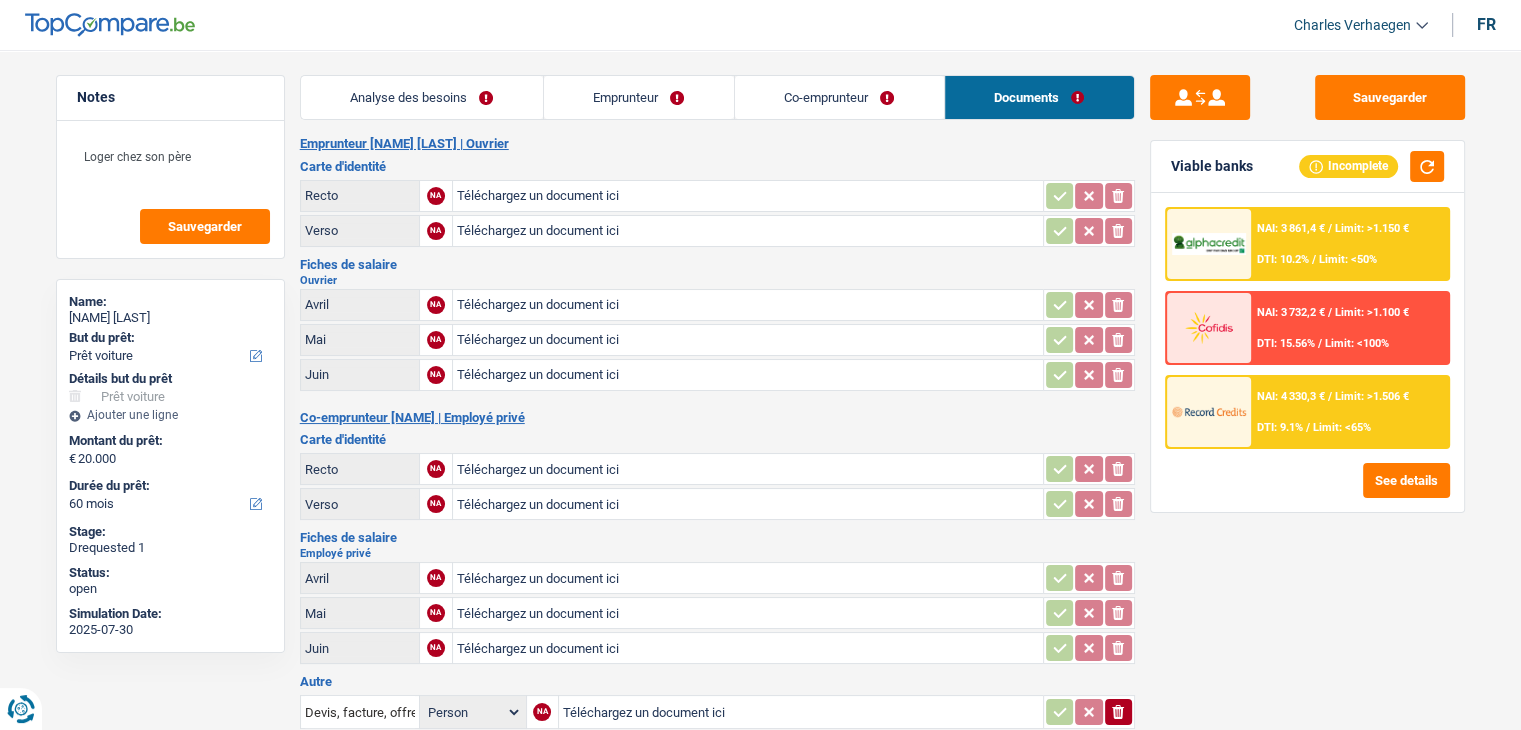 scroll, scrollTop: 0, scrollLeft: 0, axis: both 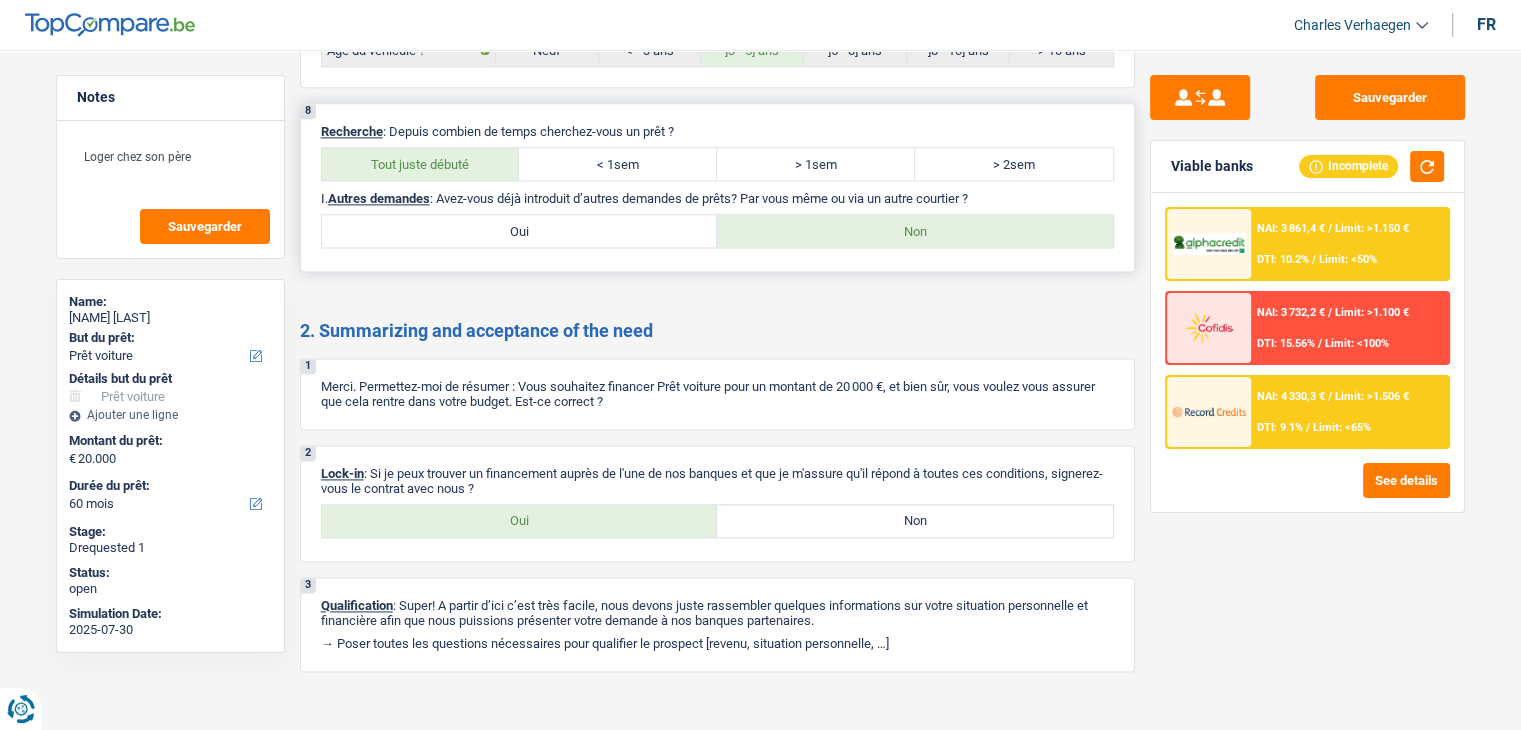 click on "Oui" at bounding box center (520, 231) 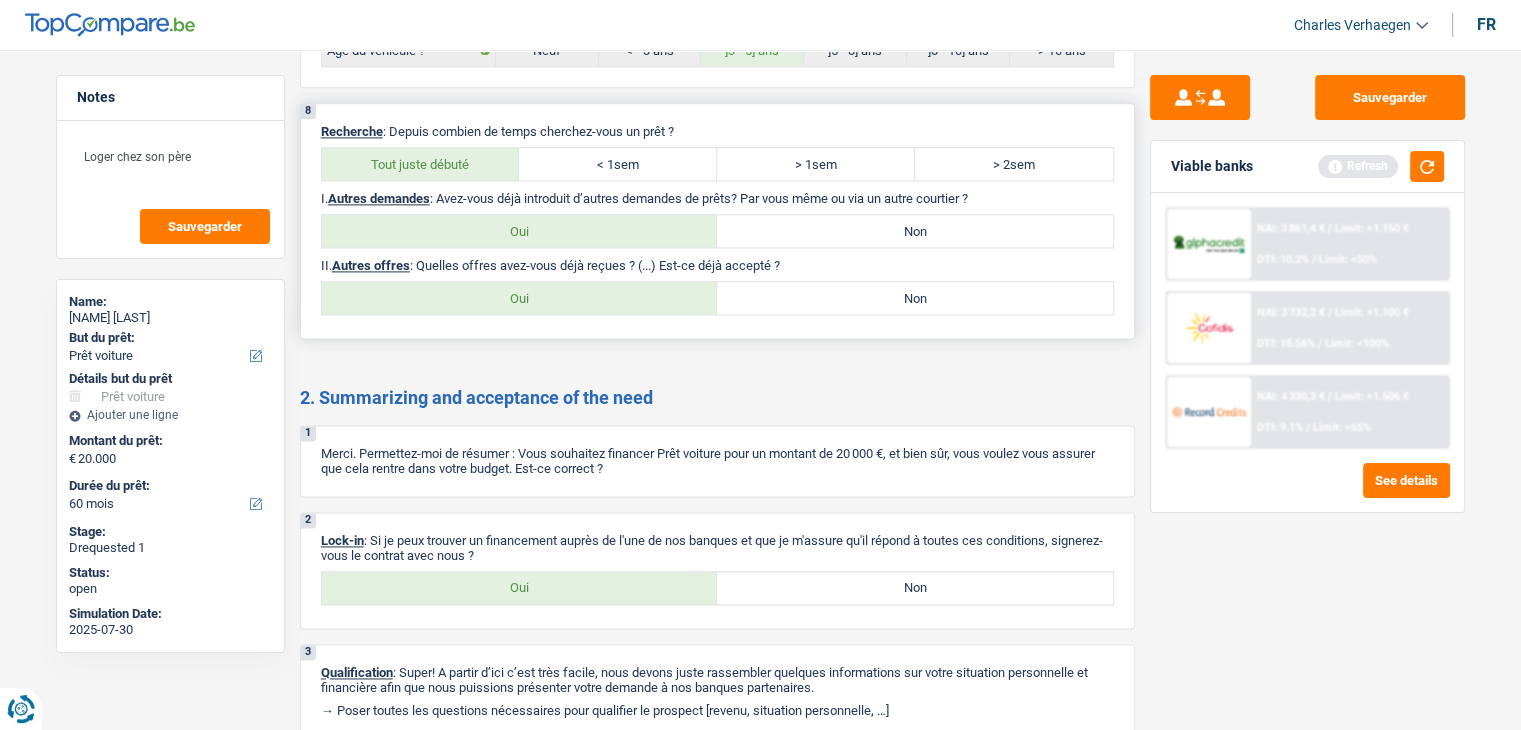 click on "Oui" at bounding box center (520, 298) 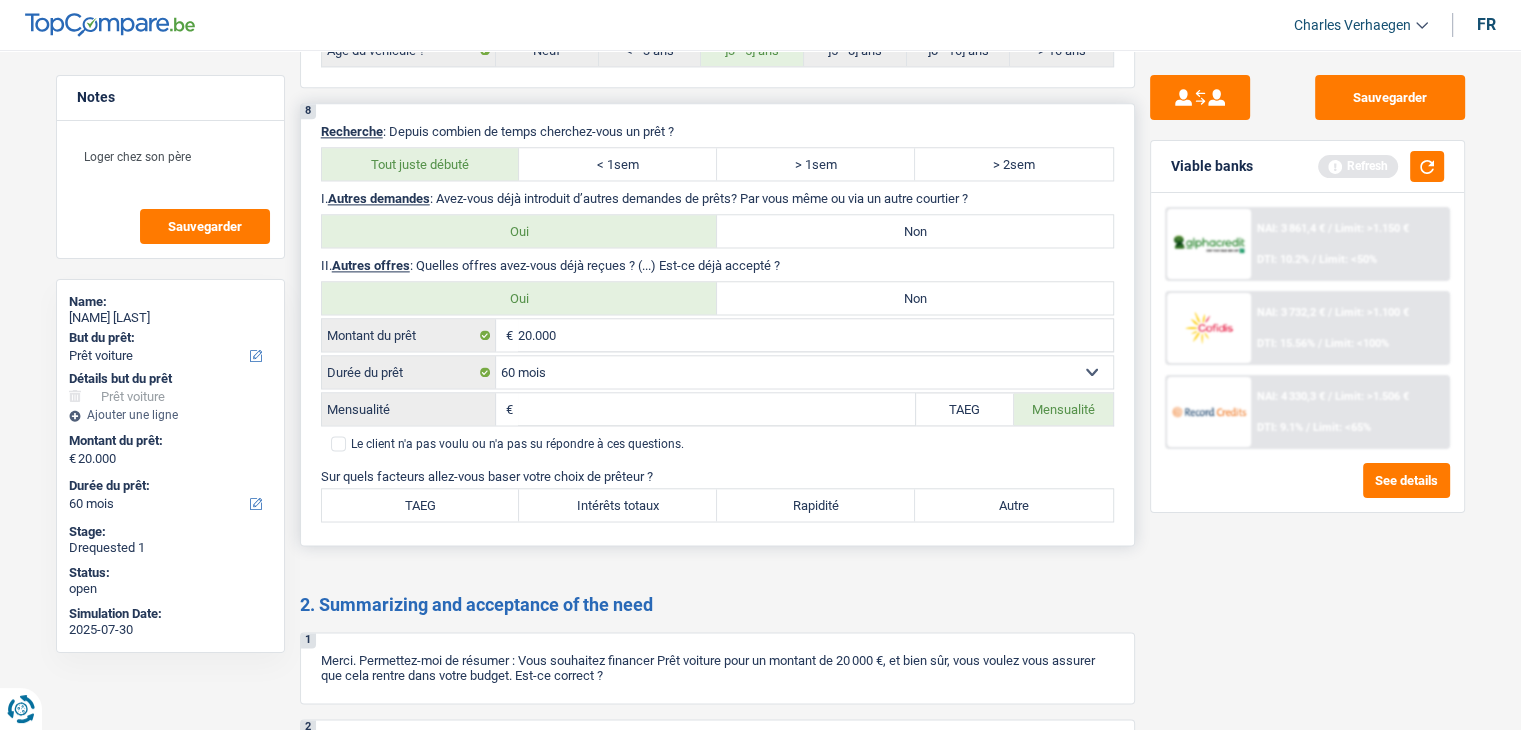 click on "Mensualité" at bounding box center [716, 409] 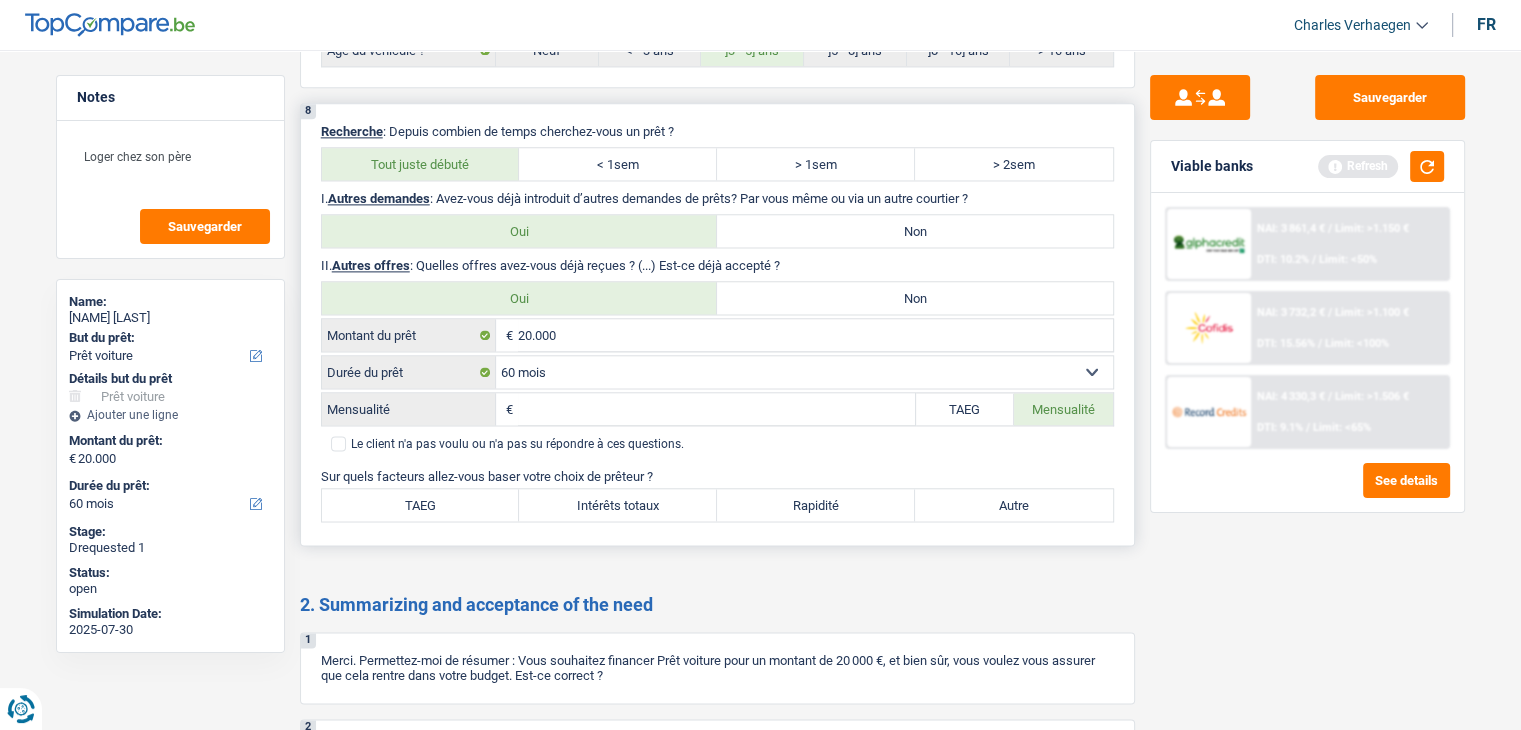 click on "TAEG" at bounding box center [965, 409] 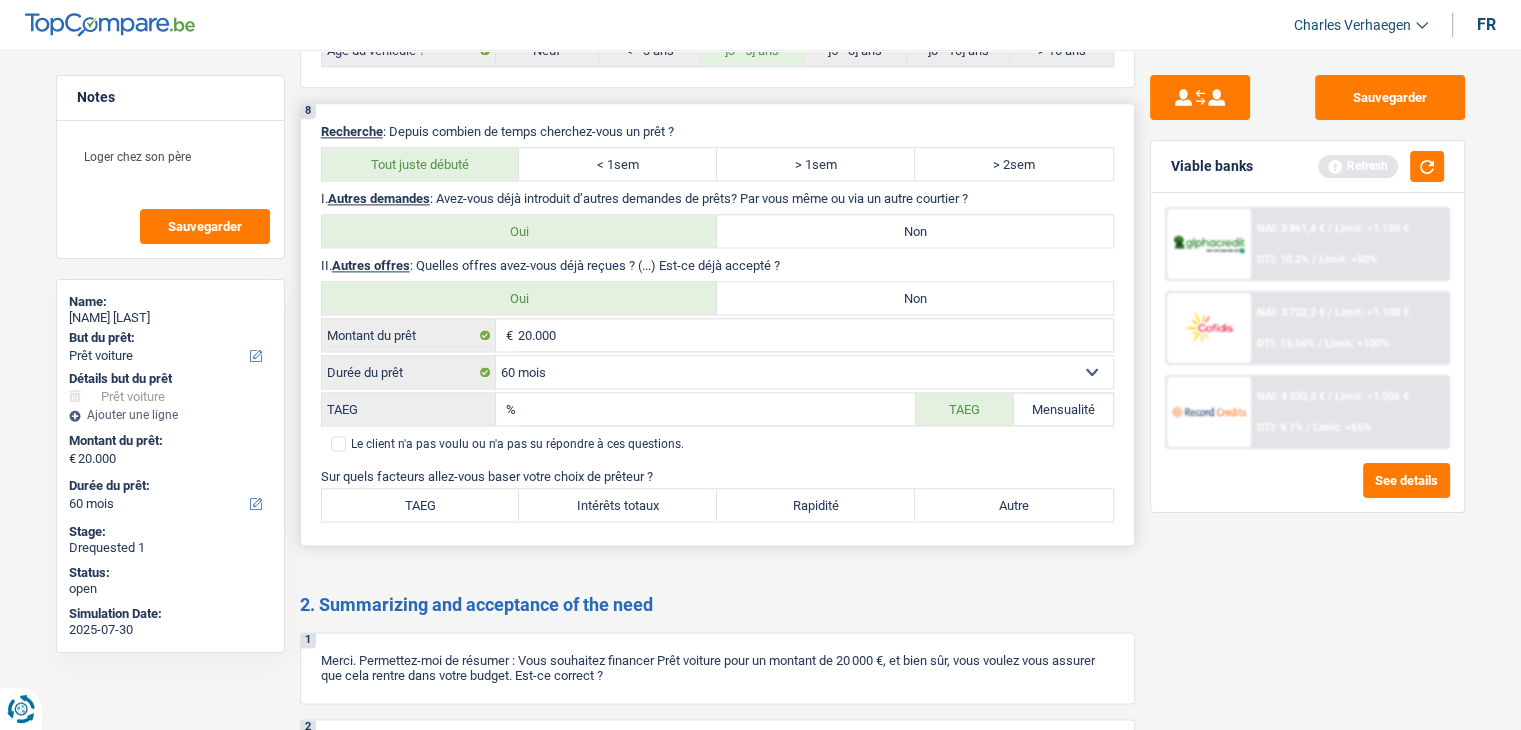 click on "TAEG" at bounding box center (718, 409) 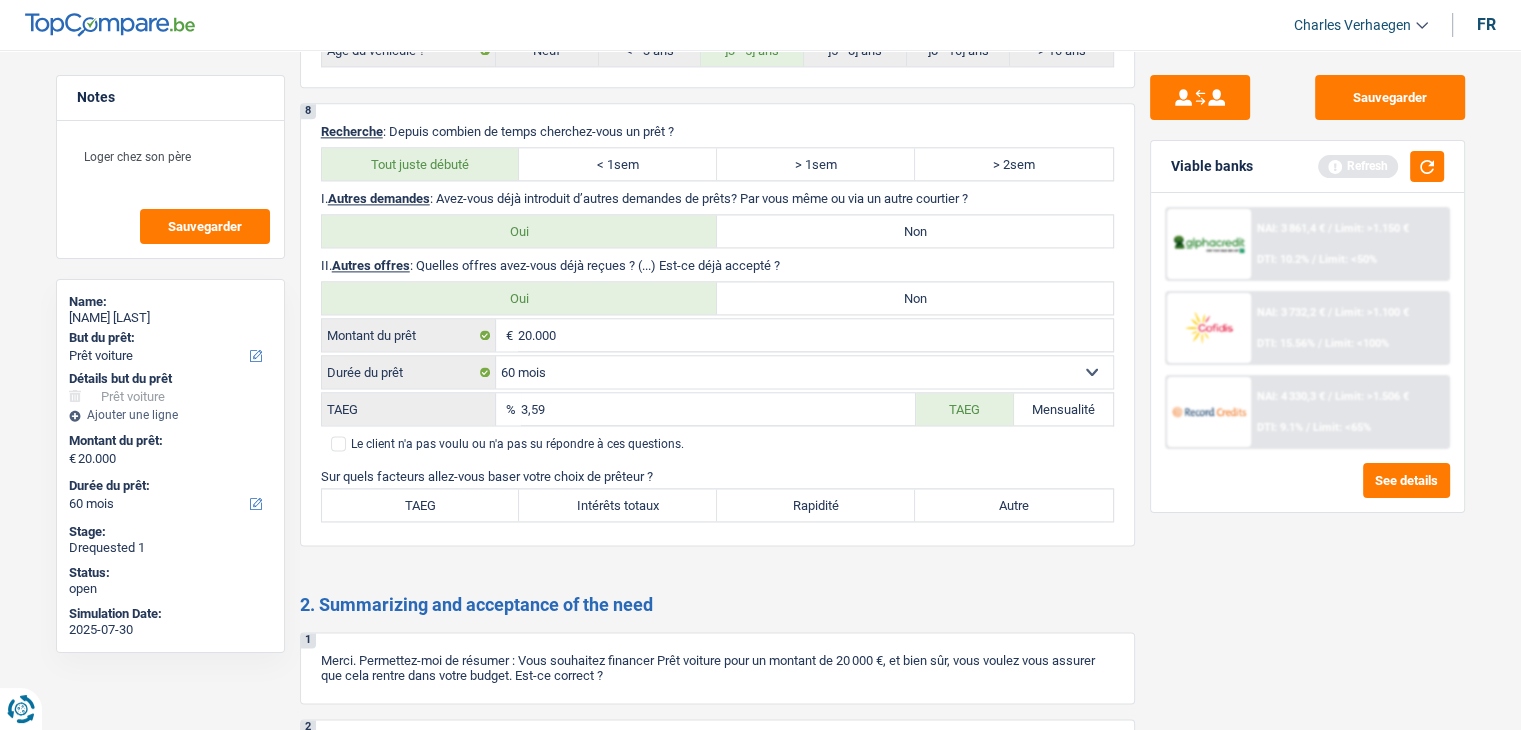 type on "3,59" 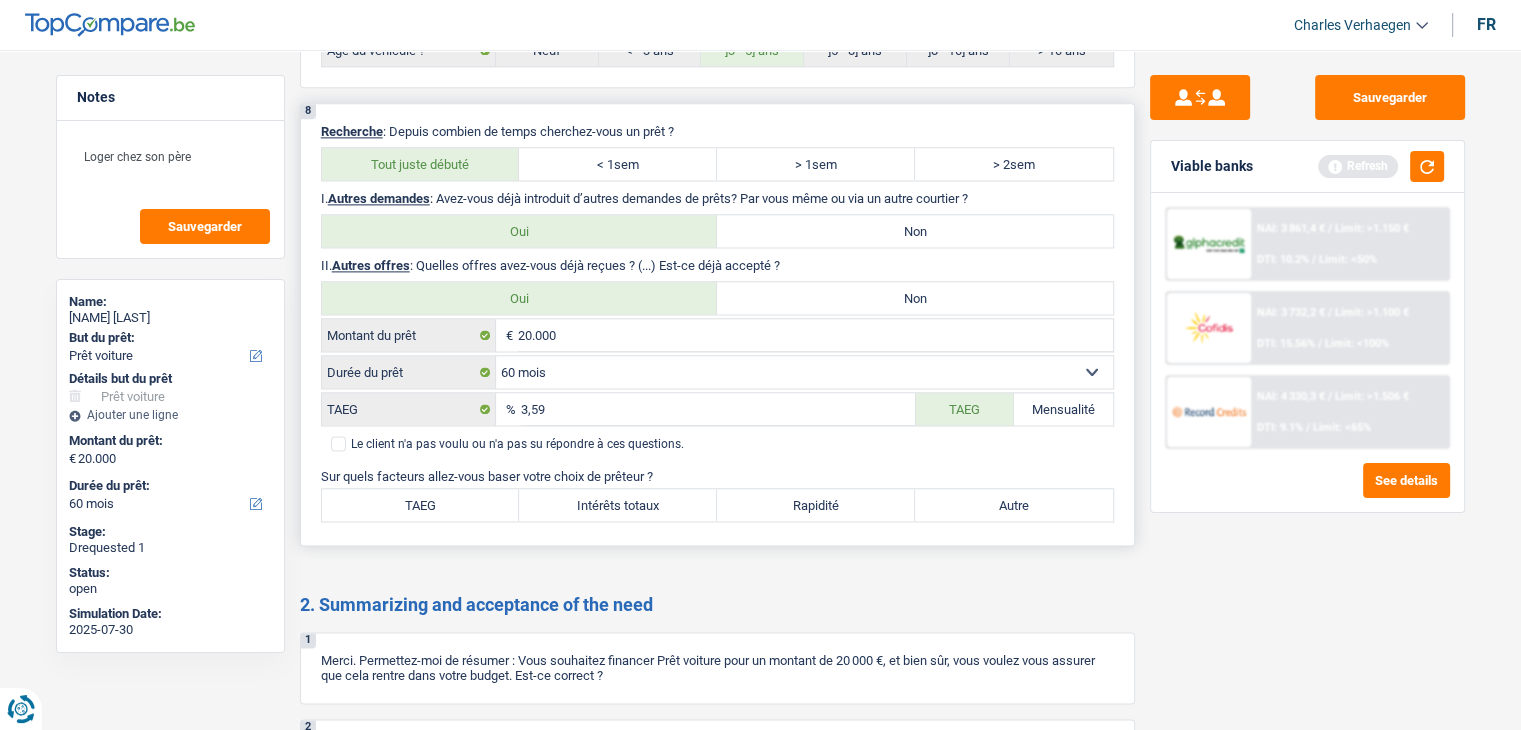 click on "8   Recherche   : Depuis combien de temps cherchez-vous un prêt ?
Tout juste débuté
< 1sem
> 1sem
> 2sem
I.  Autres demandes   : Avez-vous déjà introduit d’autres demandes de prêts? Par vous même ou via un autre courtier ?
Oui
Non
II.  Autres offres   : Quelles offres avez-vous déjà reçues ? (...) Est-ce déjà accepté ?
Oui
Non
20.000   €
Montant du prêt
12 mois 18 mois 24 mois 30 mois 36 mois 42 mois 48 mois 60 mois 72 mois 84 mois 96 mois 120 mois 132 mois 144 mois 180 mois 240 mois 300 mois 360 mois 420 mois           3,59   %" at bounding box center (717, 324) 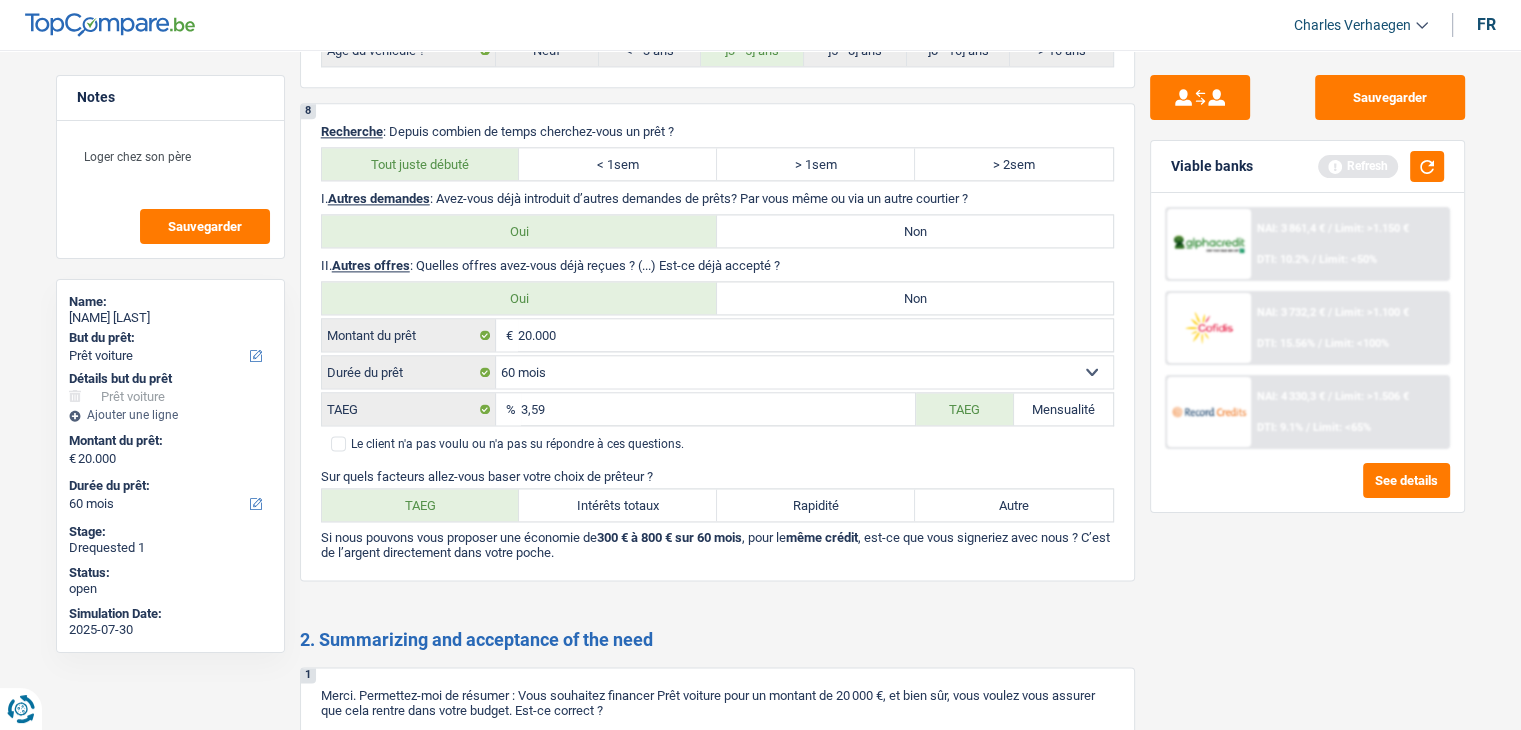 click on "Limit: <50%" at bounding box center [1348, 259] 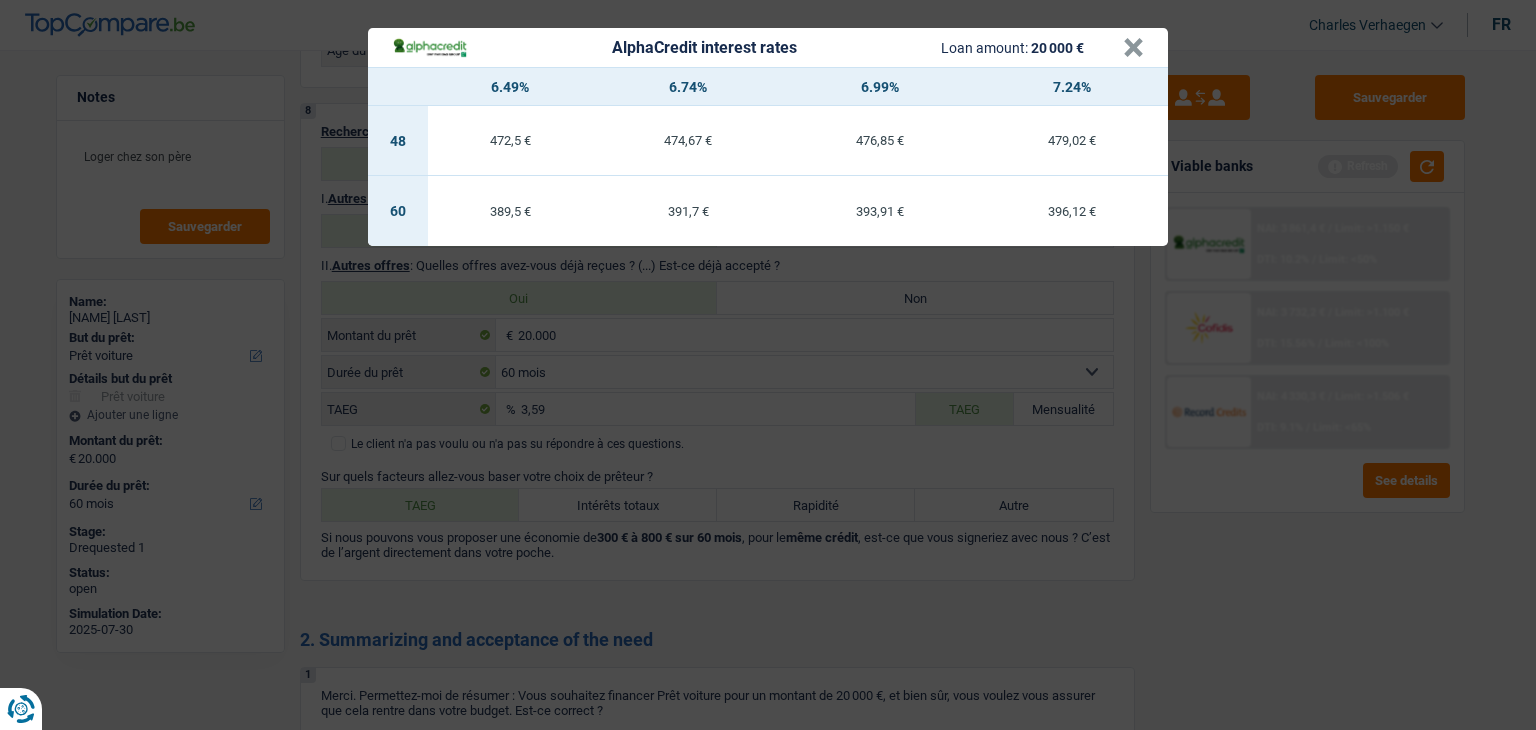 drag, startPoint x: 1400, startPoint y: 487, endPoint x: 1381, endPoint y: 423, distance: 66.760765 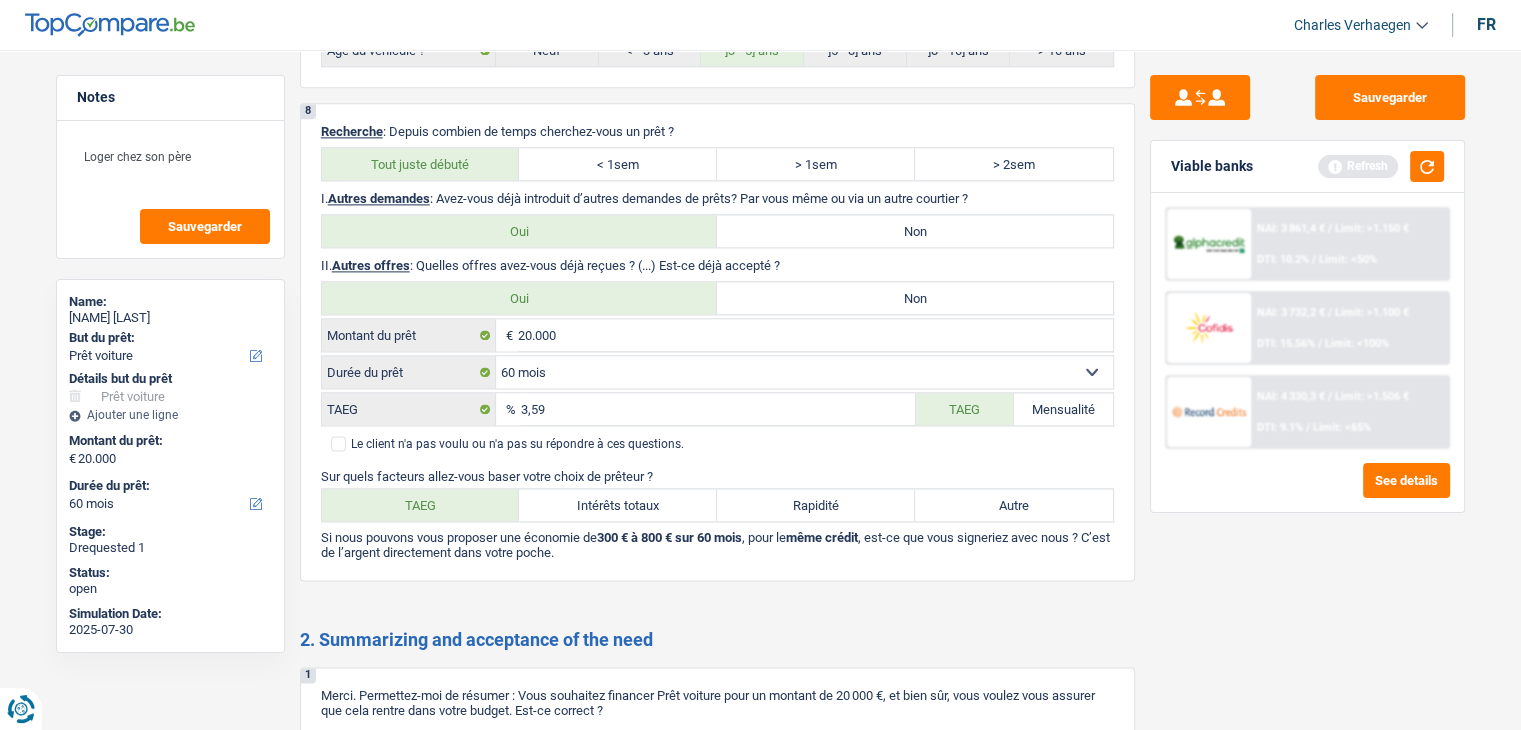 click on "NAI: 4 330,3 €
/
Limit: >1.506 €
DTI: 9.1%
/
Limit: <65%" at bounding box center (1349, 412) 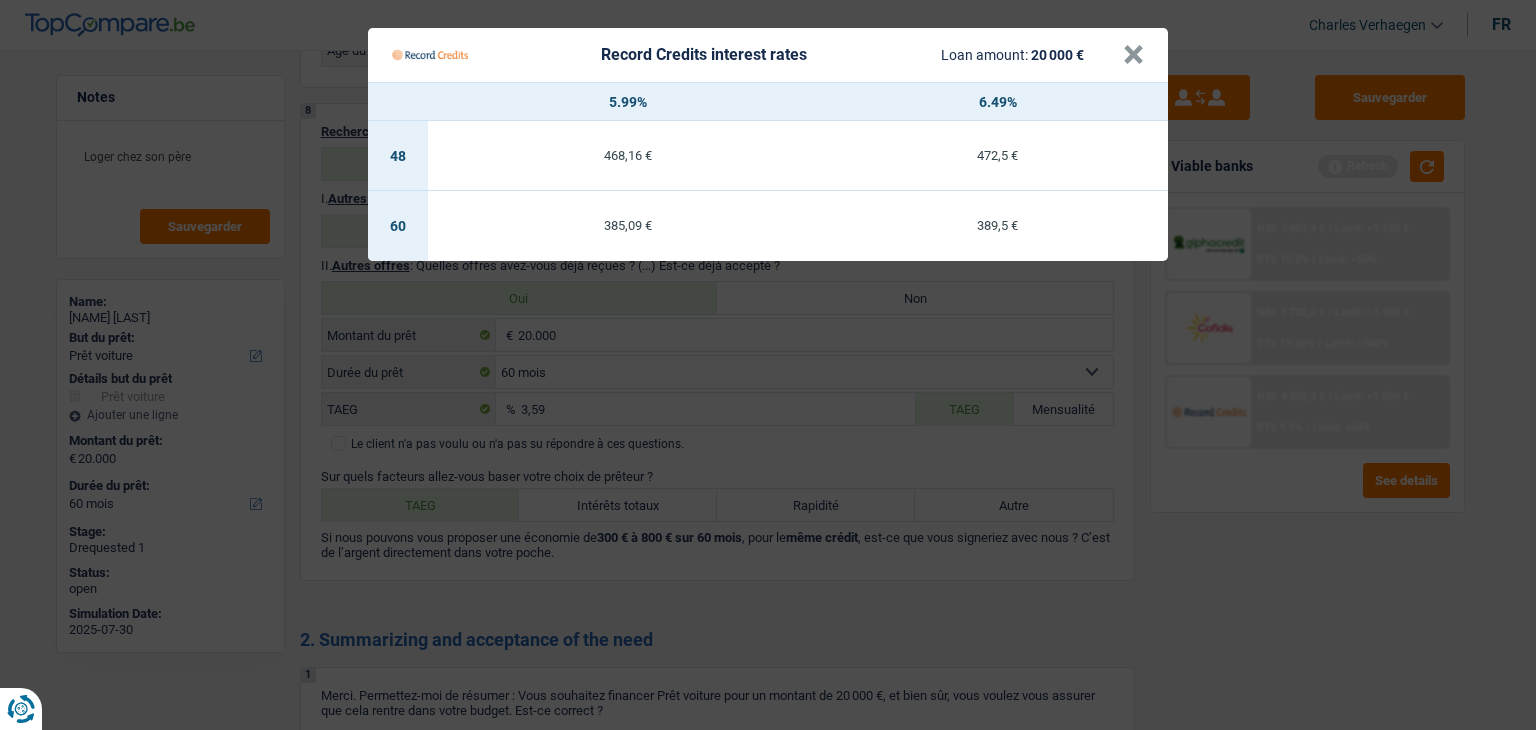 drag, startPoint x: 1248, startPoint y: 509, endPoint x: 1260, endPoint y: 468, distance: 42.72002 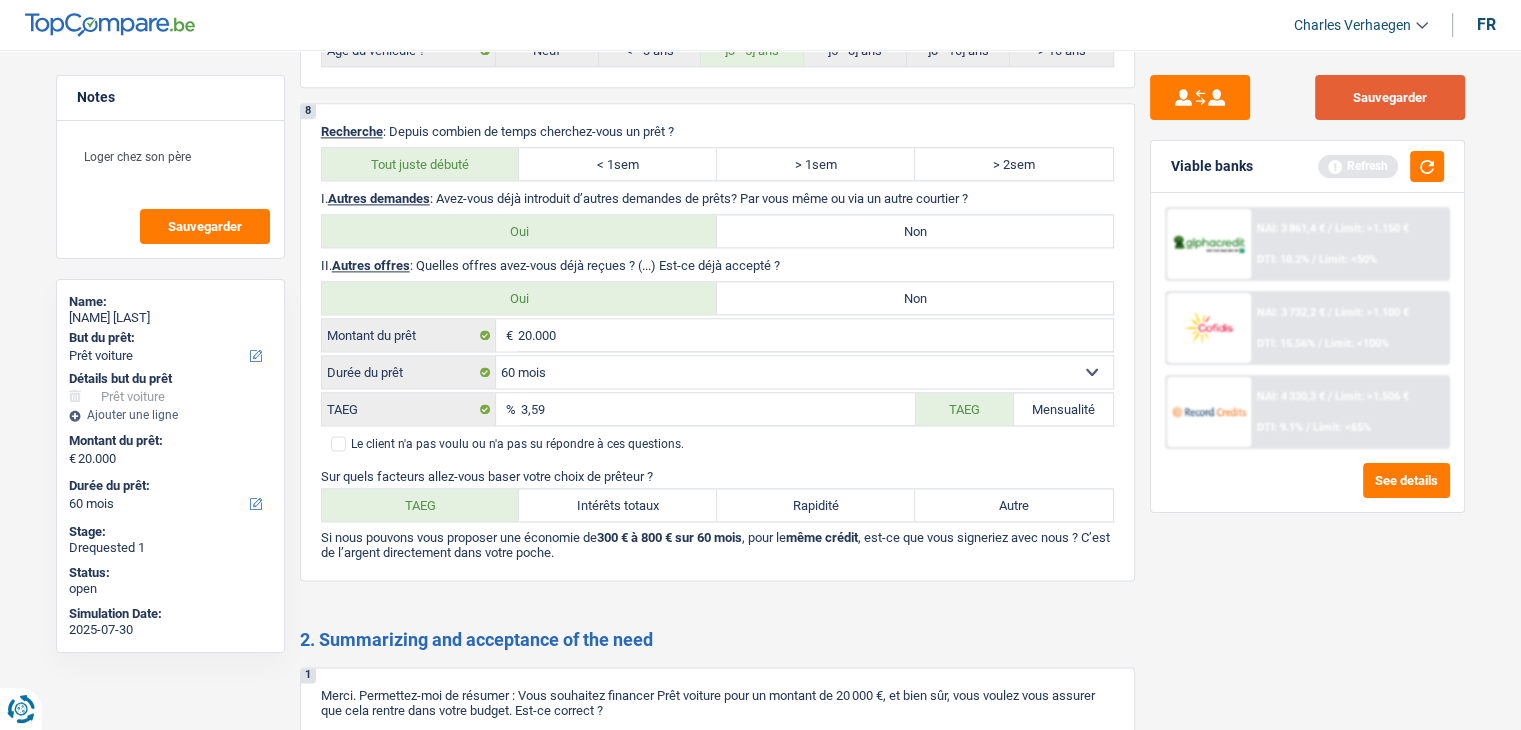 click on "Sauvegarder" at bounding box center [1390, 97] 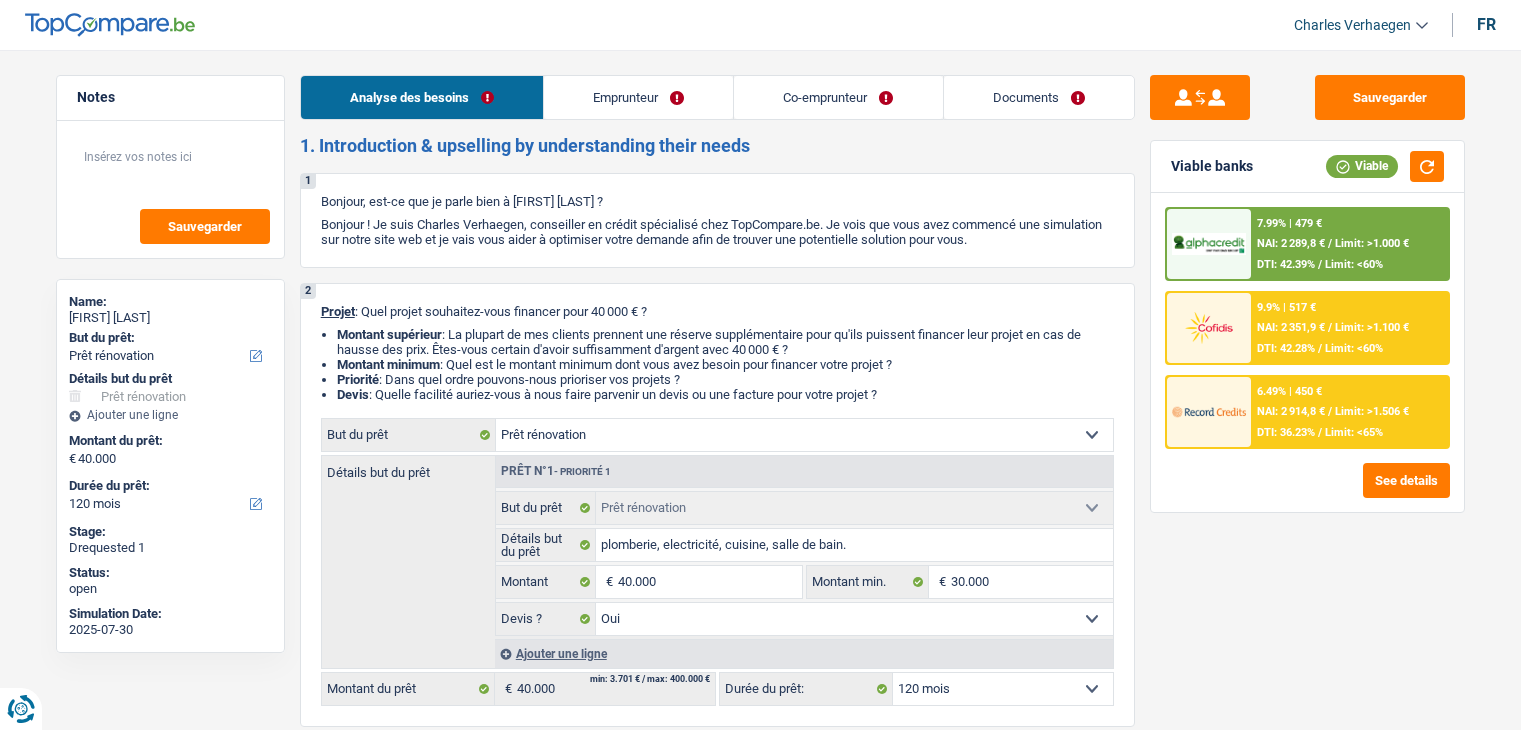 select on "renovation" 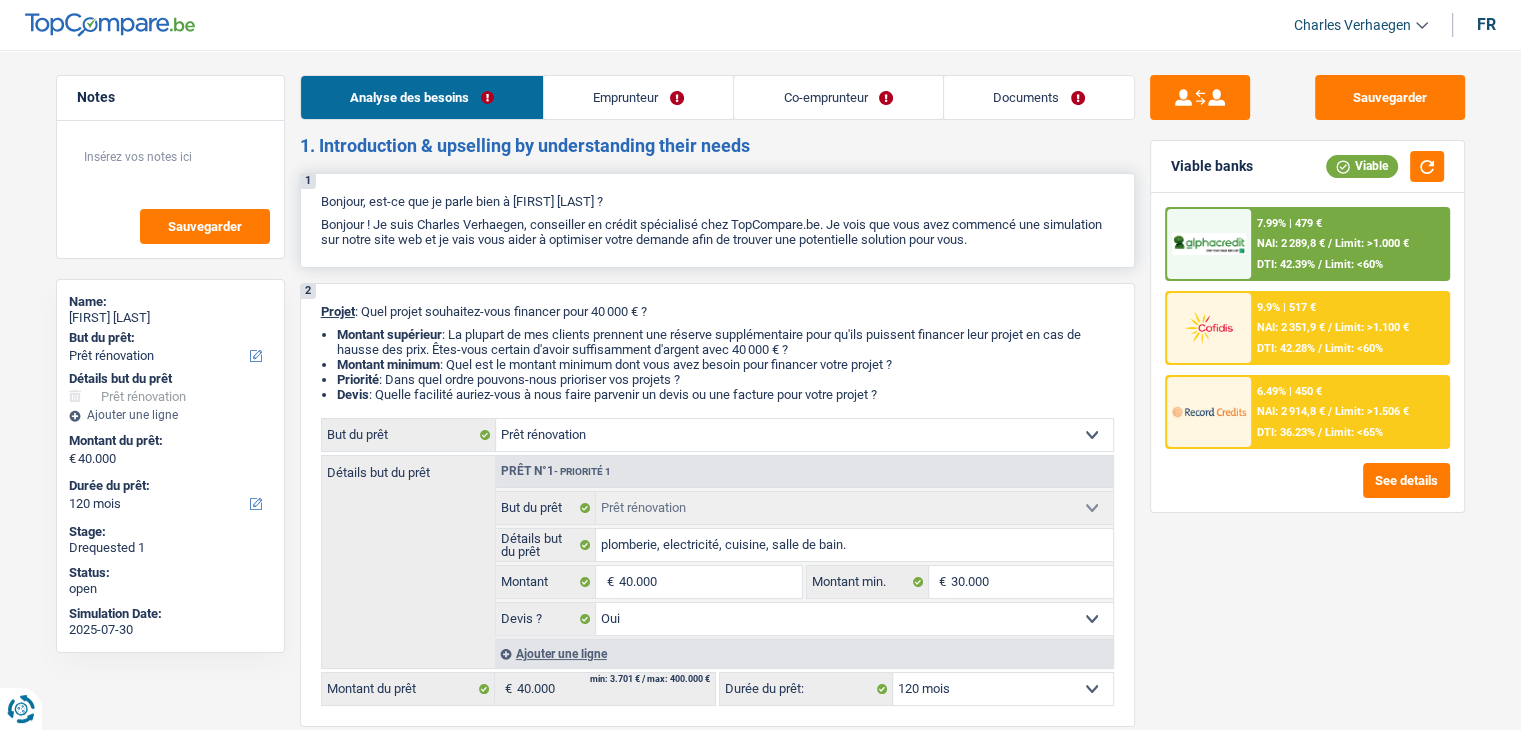 scroll, scrollTop: 0, scrollLeft: 0, axis: both 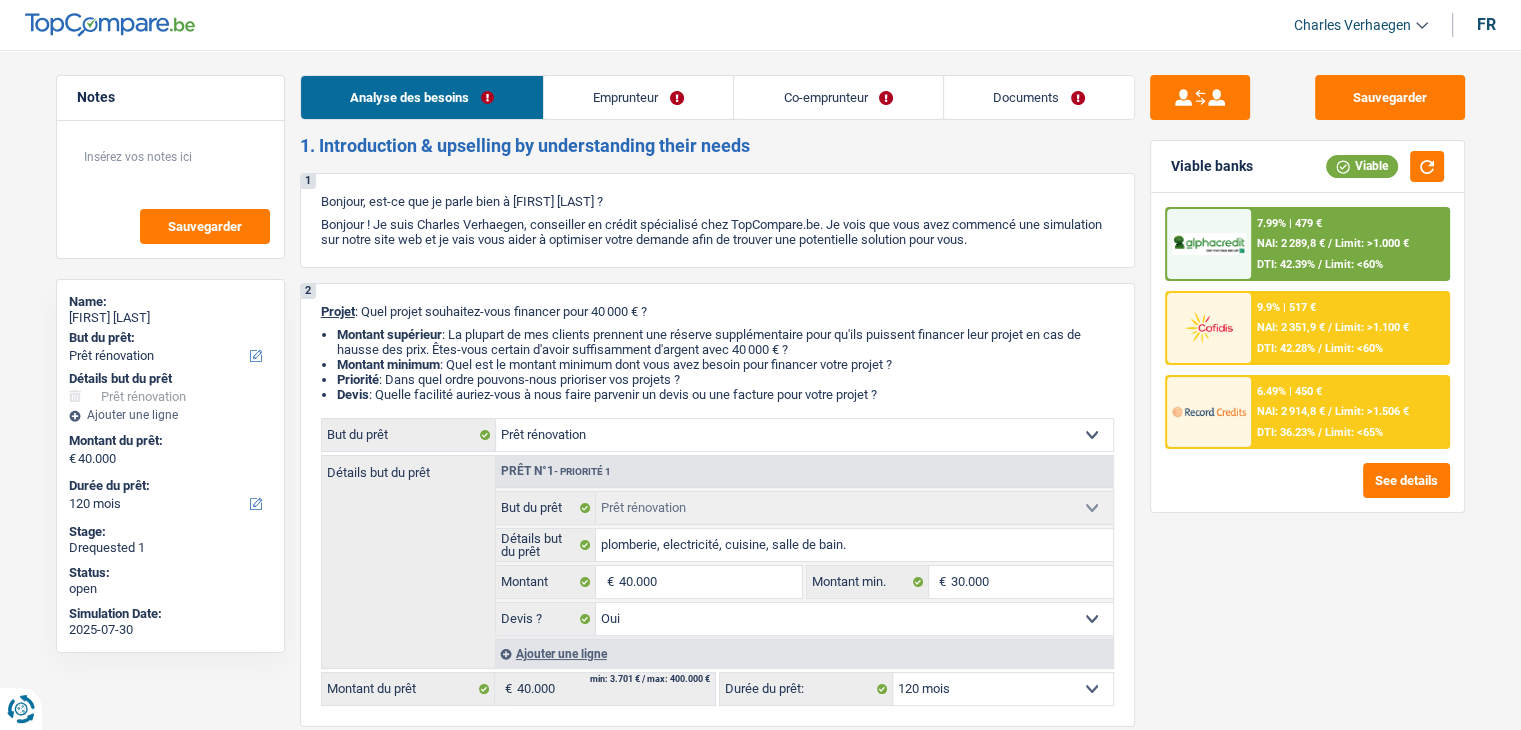 click on "Documents" at bounding box center [1039, 97] 